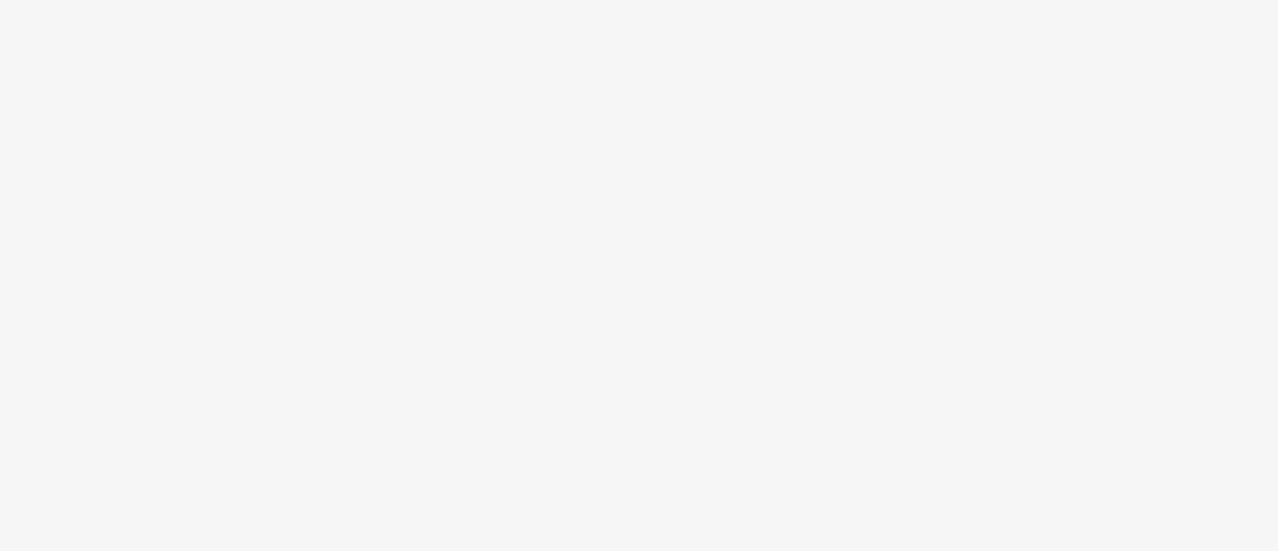 scroll, scrollTop: 0, scrollLeft: 0, axis: both 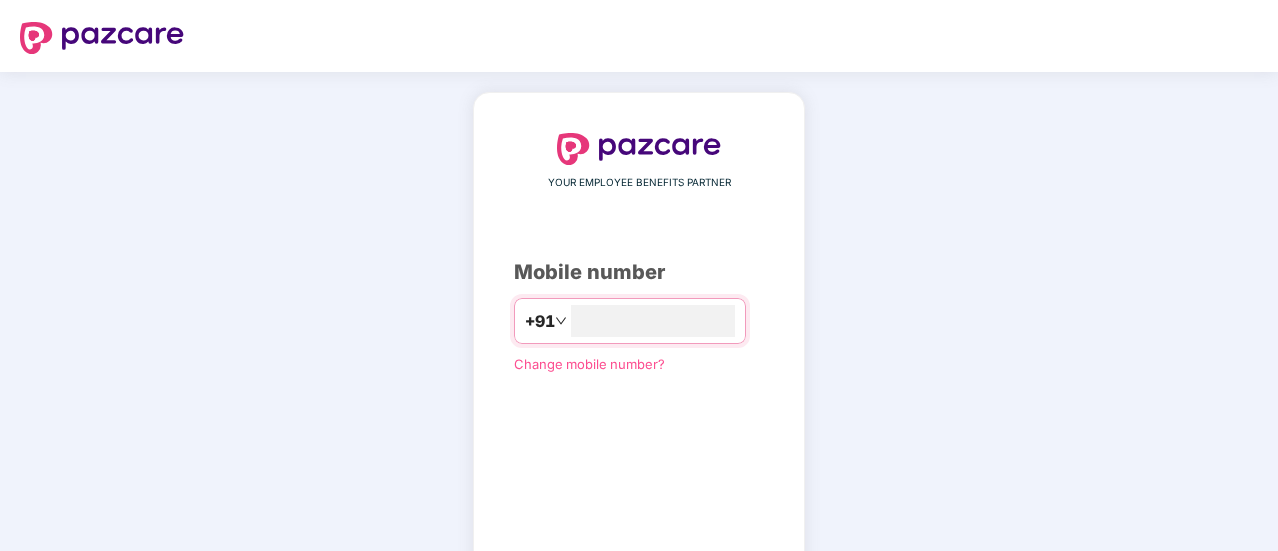 type on "**********" 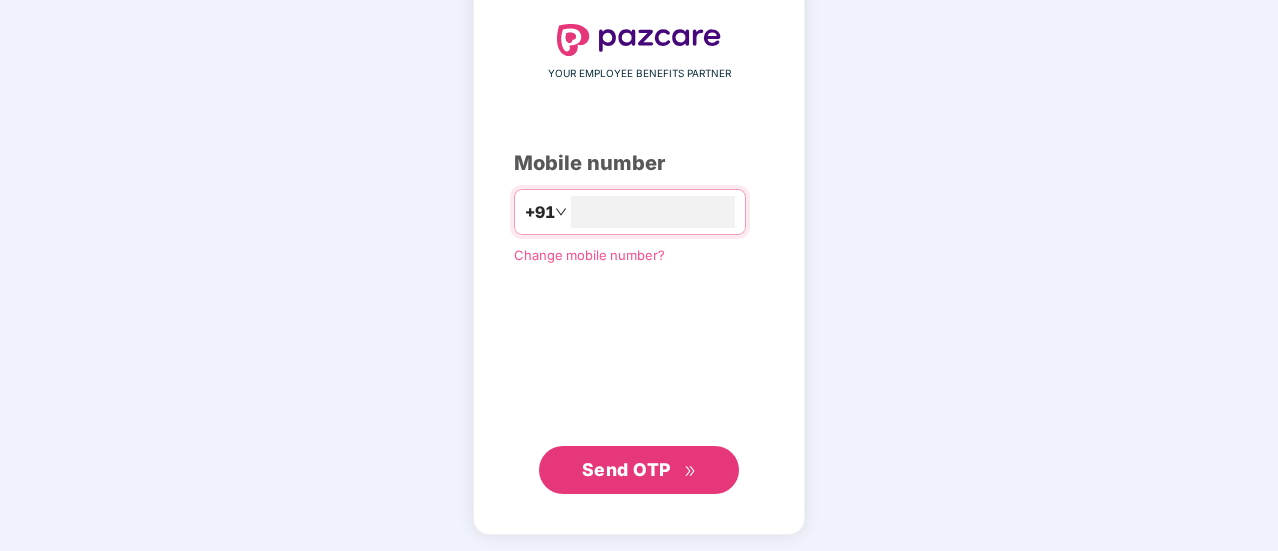 click on "Send OTP" at bounding box center (626, 469) 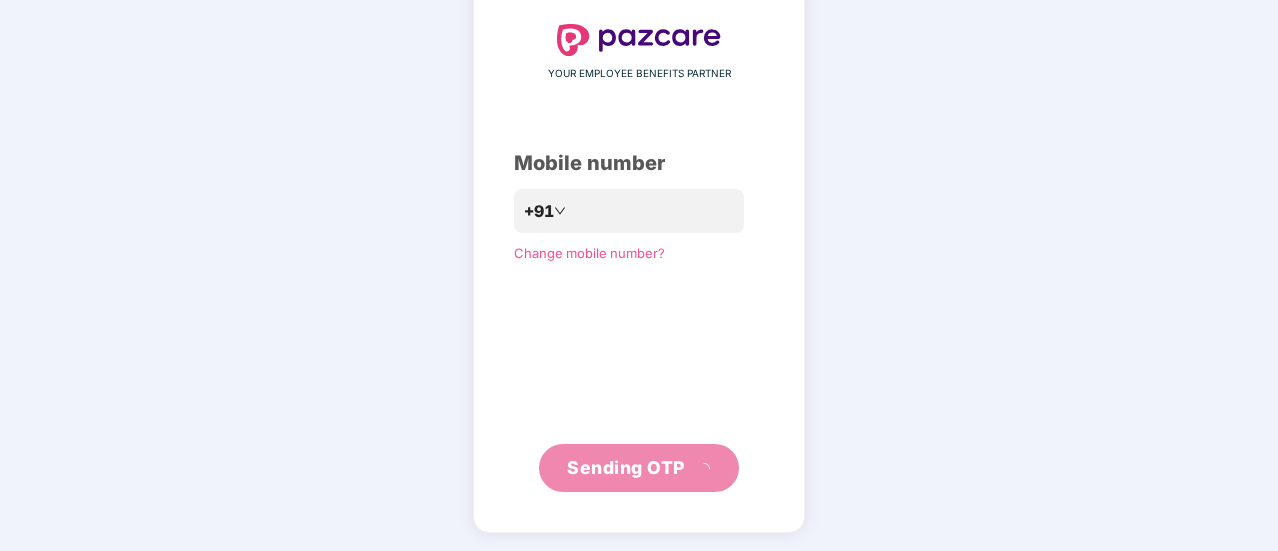 scroll, scrollTop: 100, scrollLeft: 0, axis: vertical 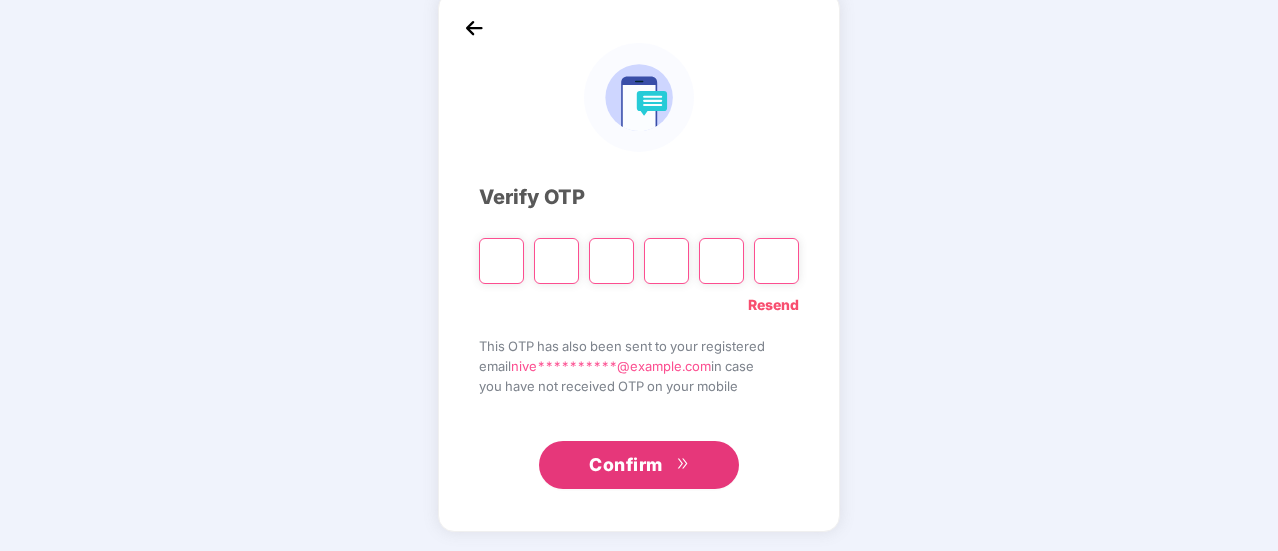 type on "*" 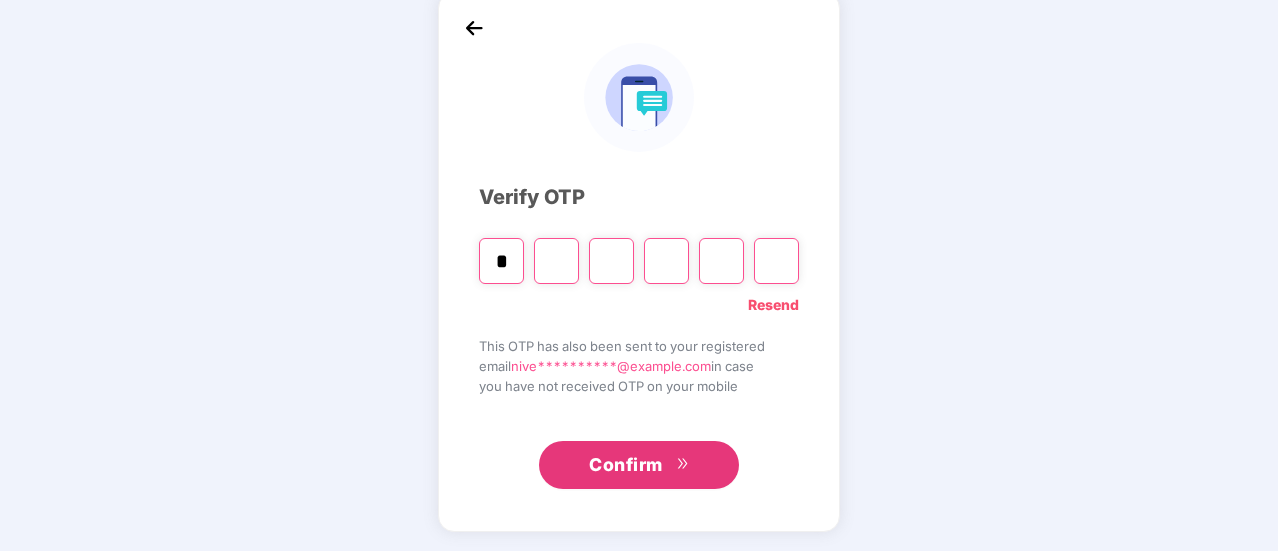 type on "*" 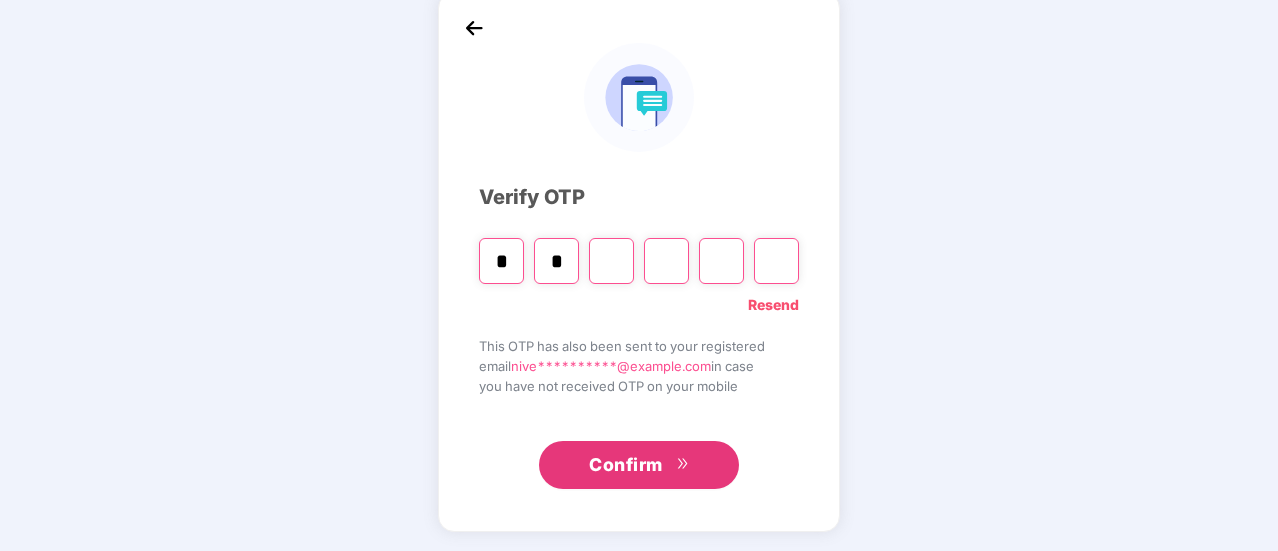 type on "*" 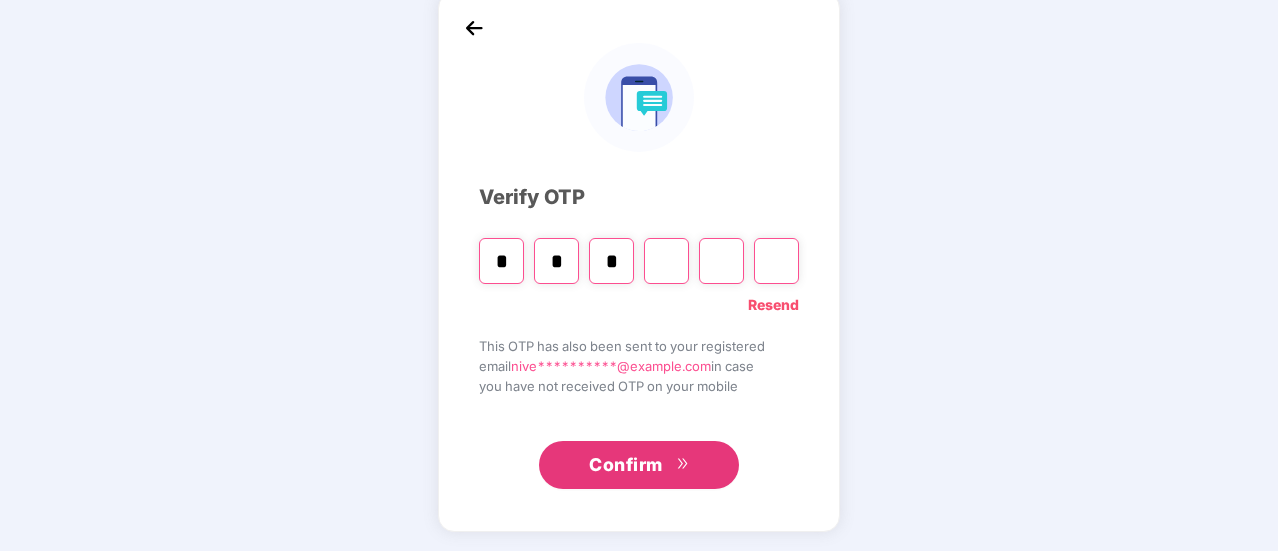 type on "*" 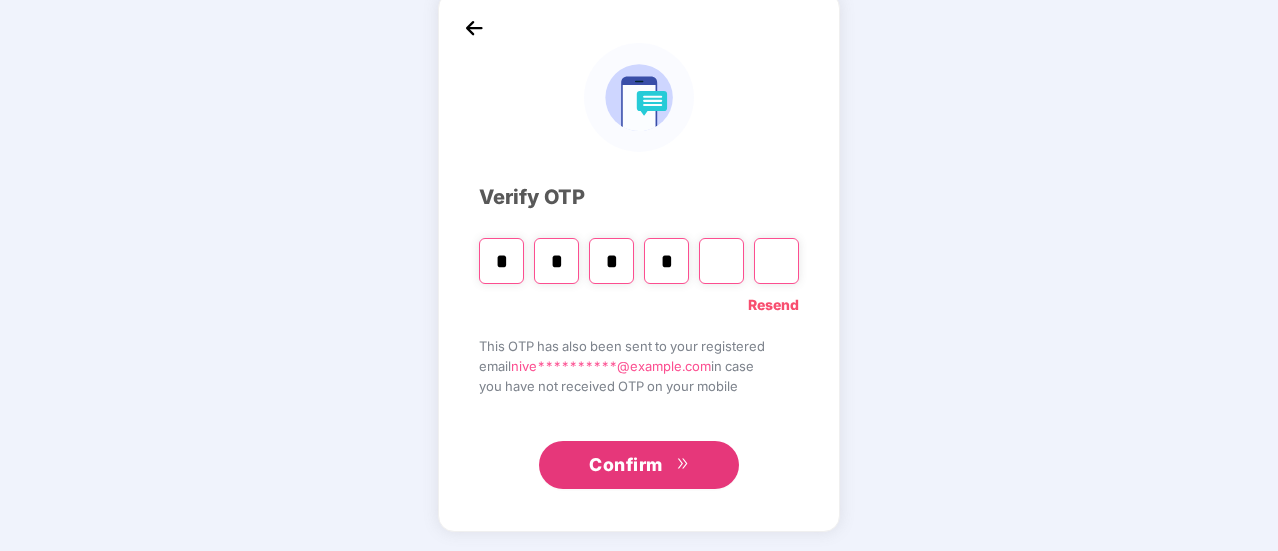 type on "*" 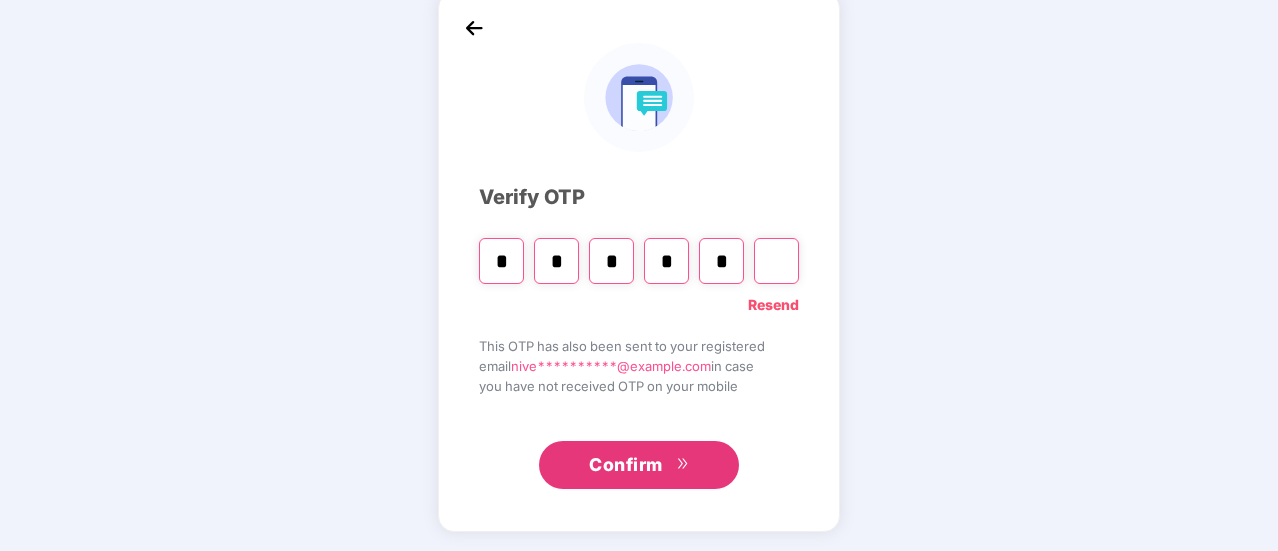 type on "*" 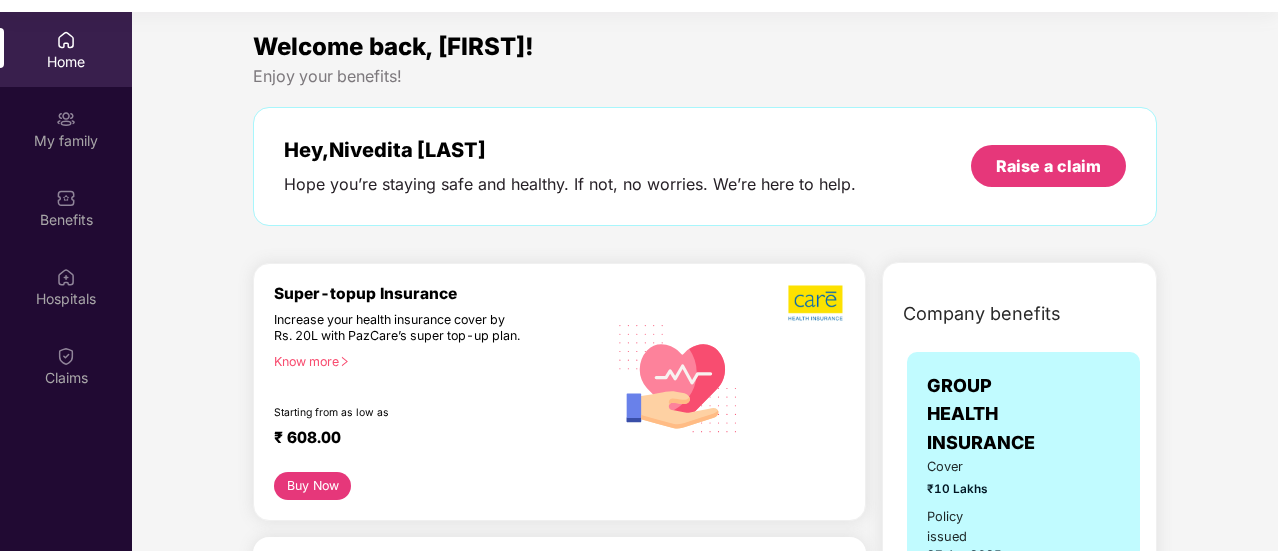 scroll, scrollTop: 152, scrollLeft: 0, axis: vertical 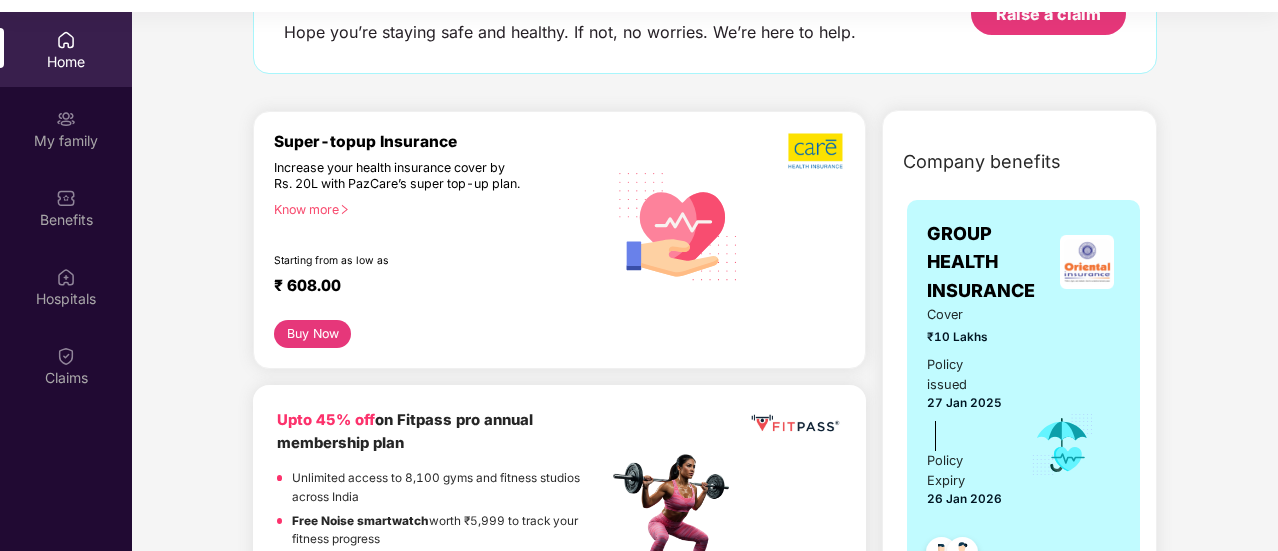 click on "Cover ₹10 Lakhs    Policy issued [DATE] Policy Expiry [DATE]" at bounding box center (1023, 445) 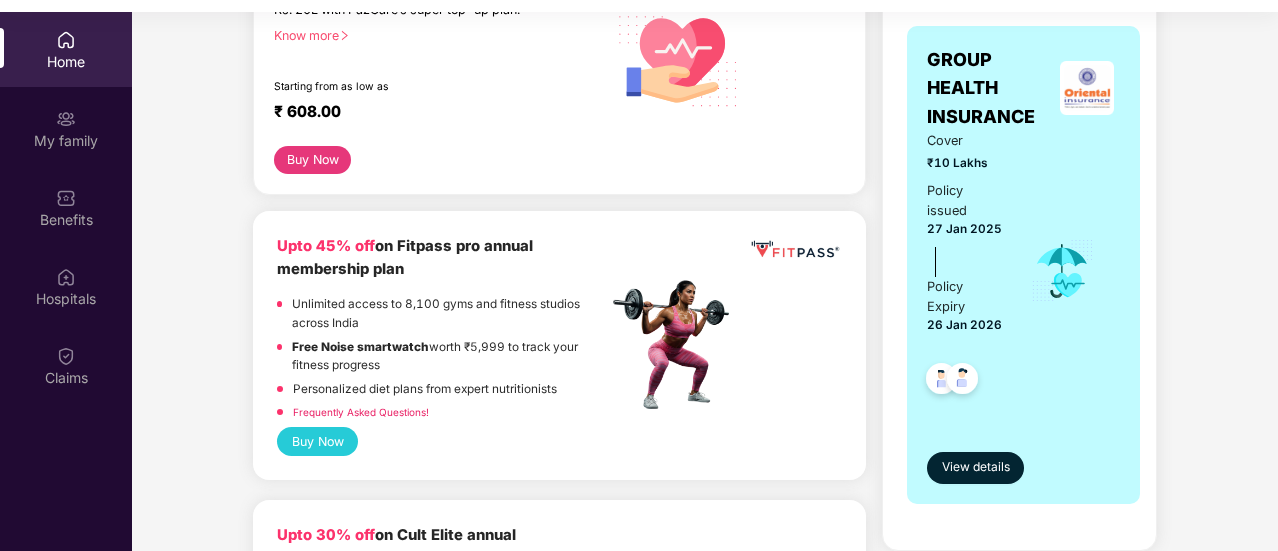 scroll, scrollTop: 337, scrollLeft: 0, axis: vertical 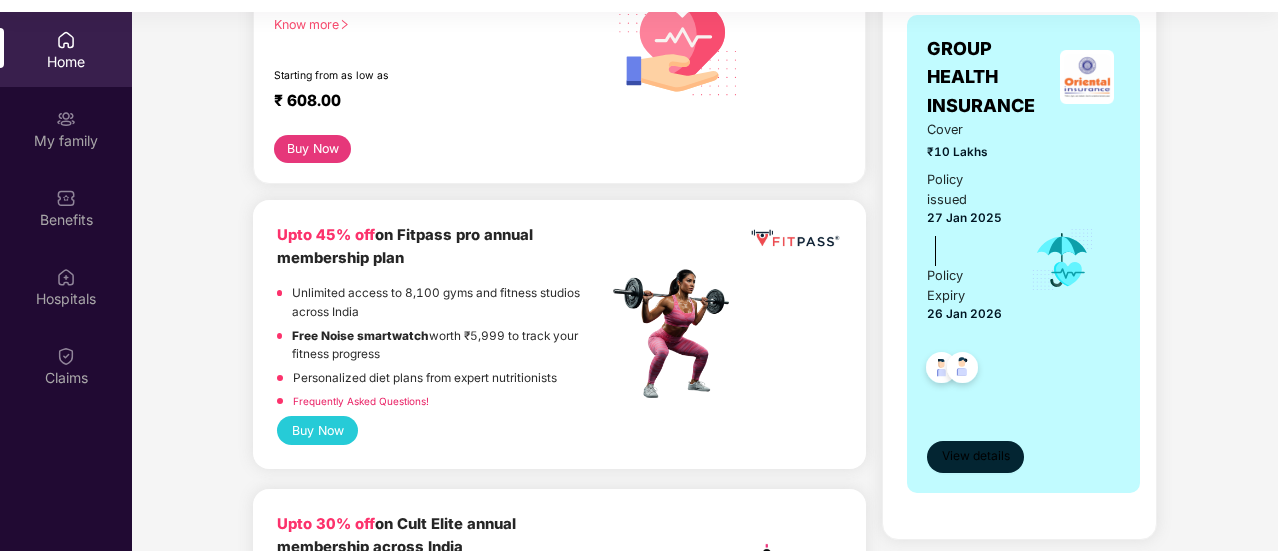 click on "View details" at bounding box center [976, 456] 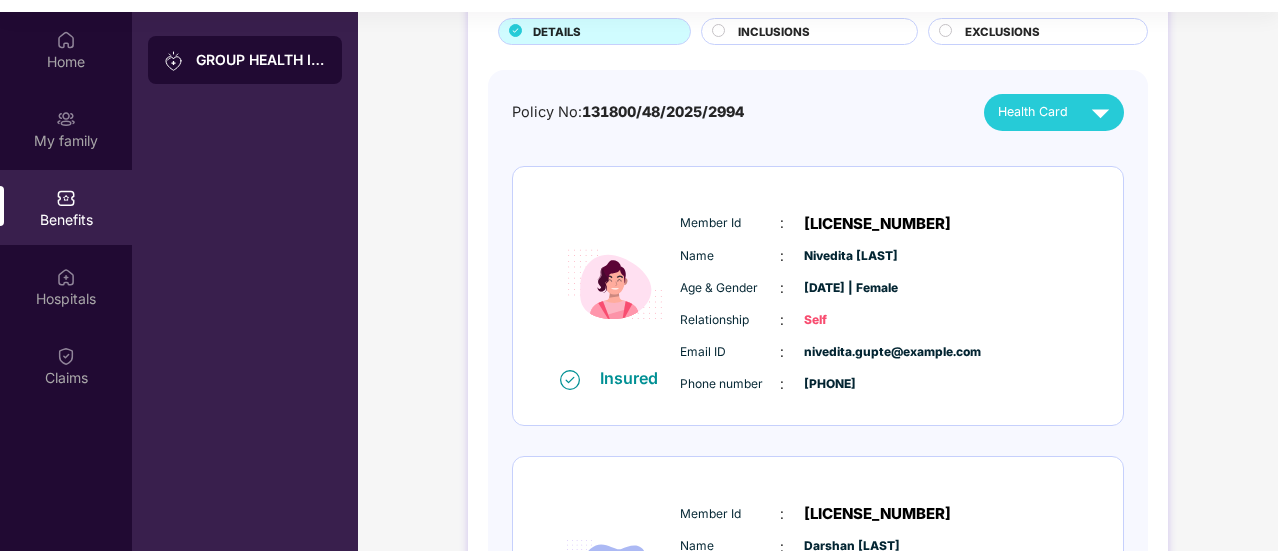 scroll, scrollTop: 413, scrollLeft: 0, axis: vertical 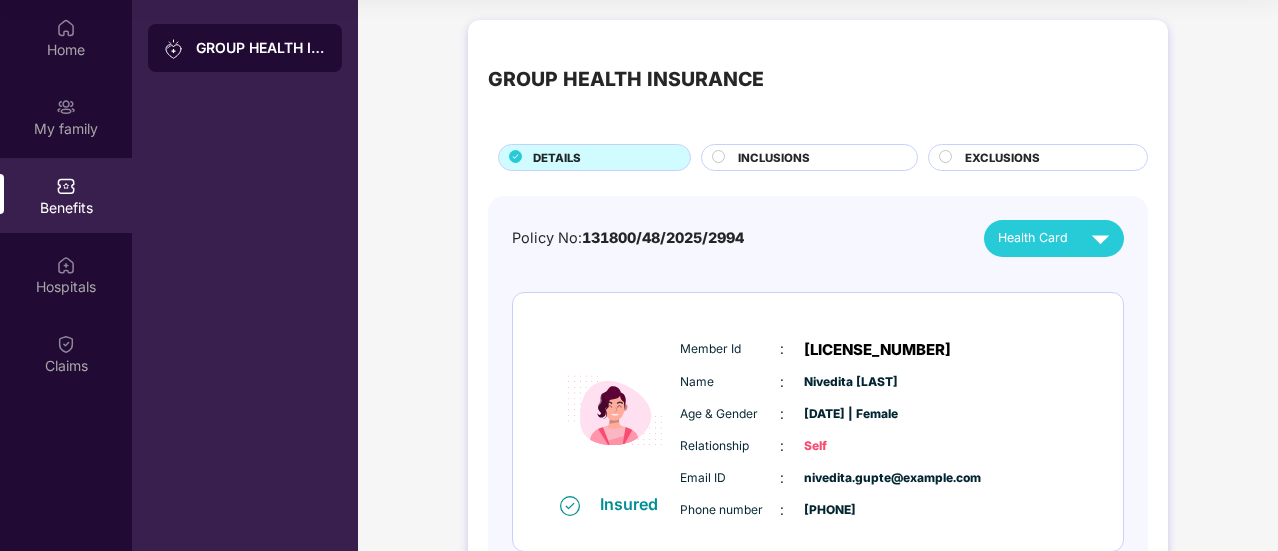 click on "INCLUSIONS" at bounding box center [774, 158] 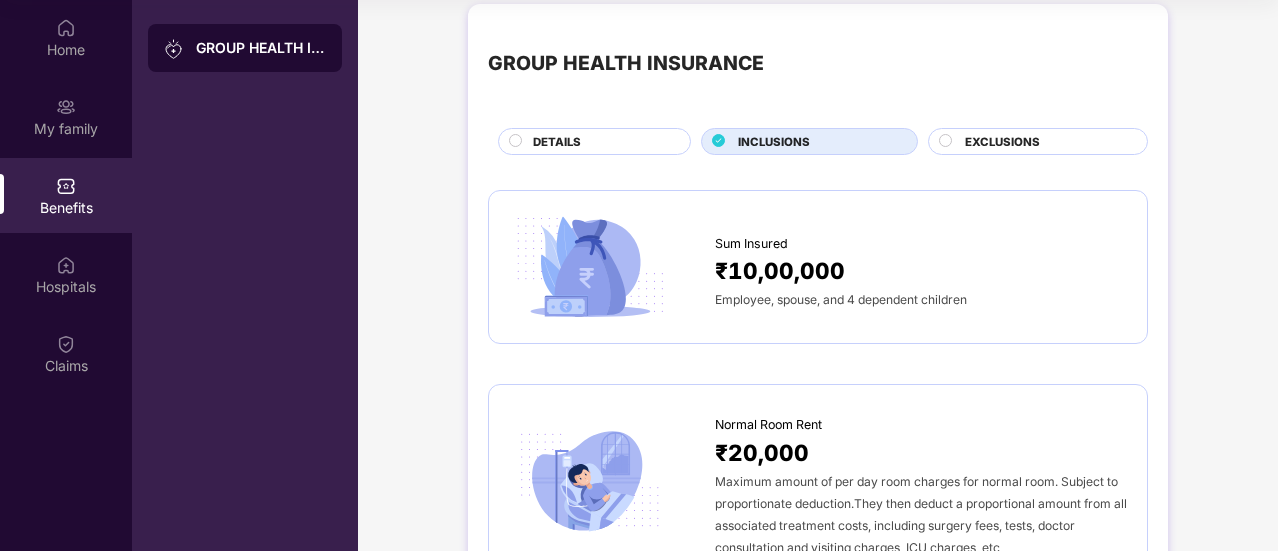 scroll, scrollTop: 12, scrollLeft: 0, axis: vertical 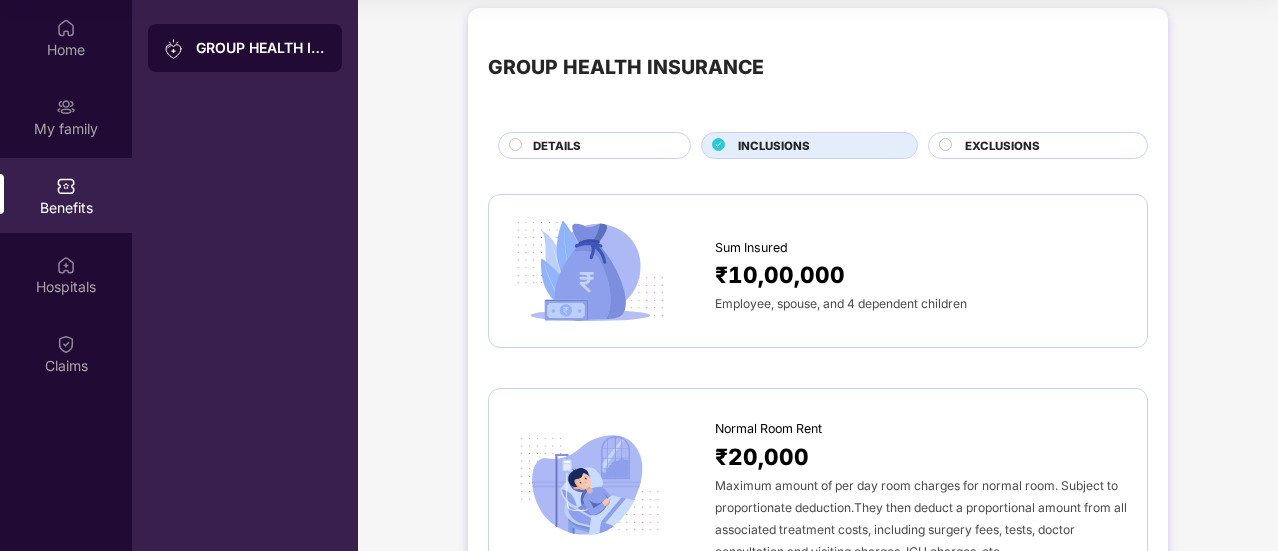 click 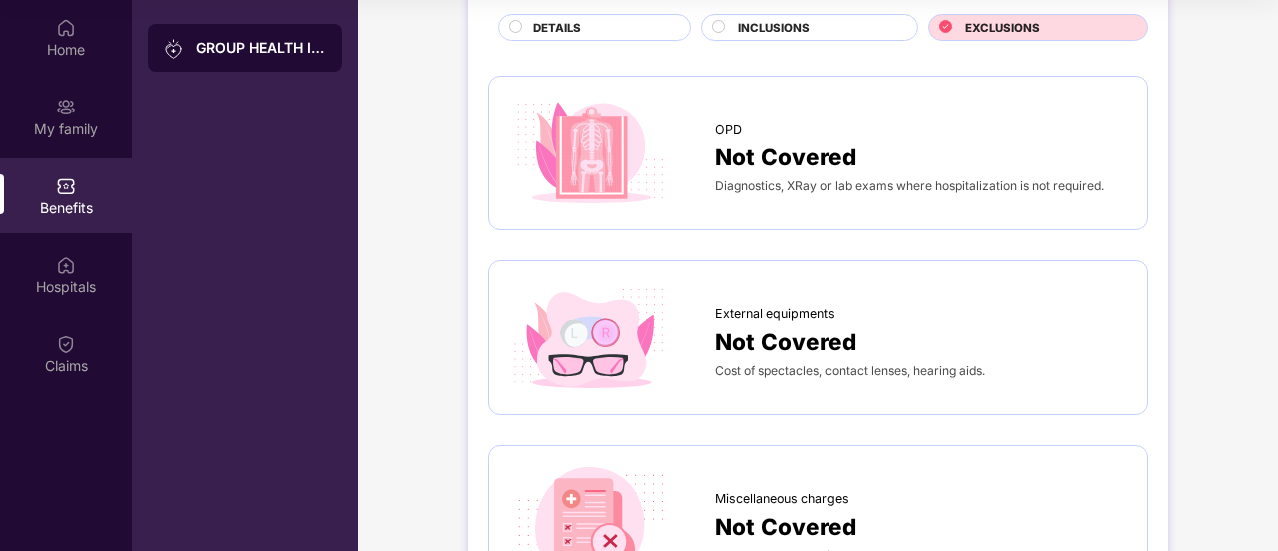 scroll, scrollTop: 0, scrollLeft: 0, axis: both 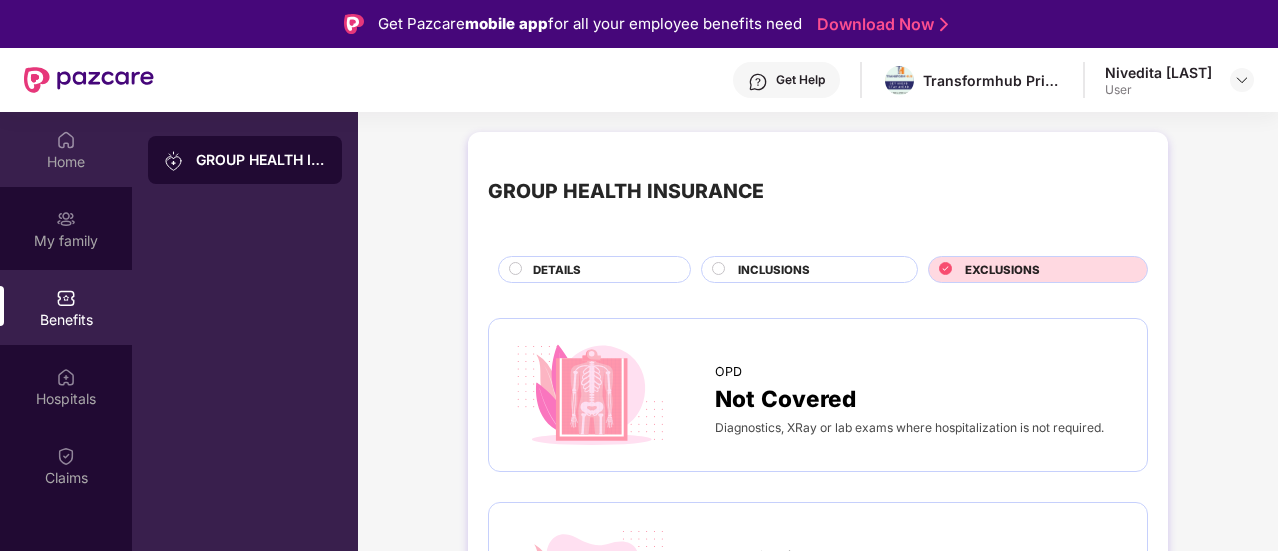 click on "Home" at bounding box center [66, 162] 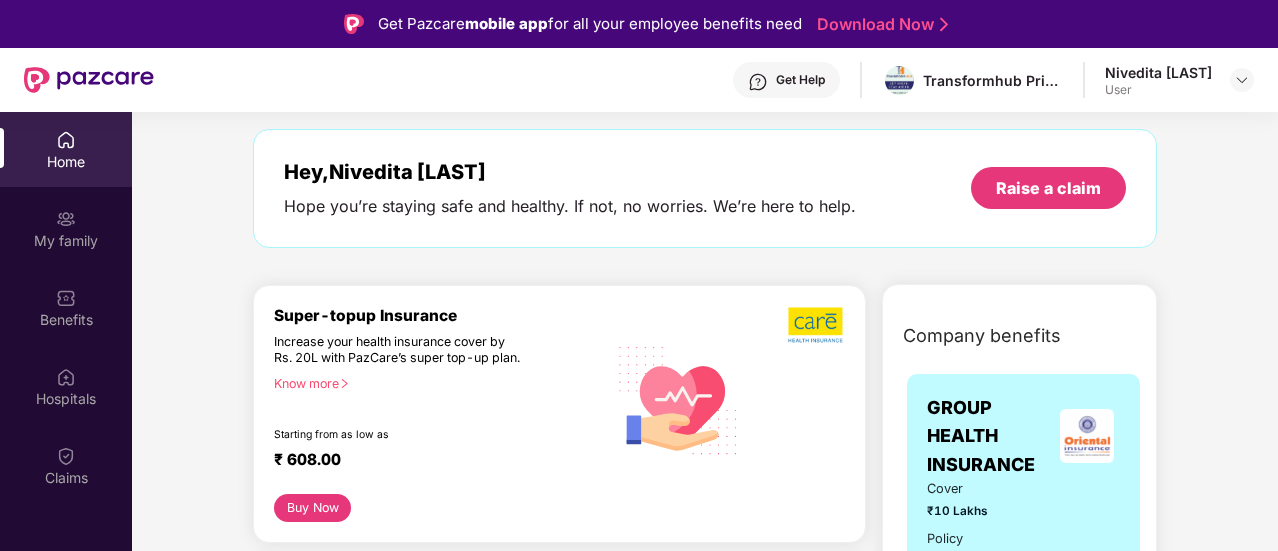 scroll, scrollTop: 0, scrollLeft: 0, axis: both 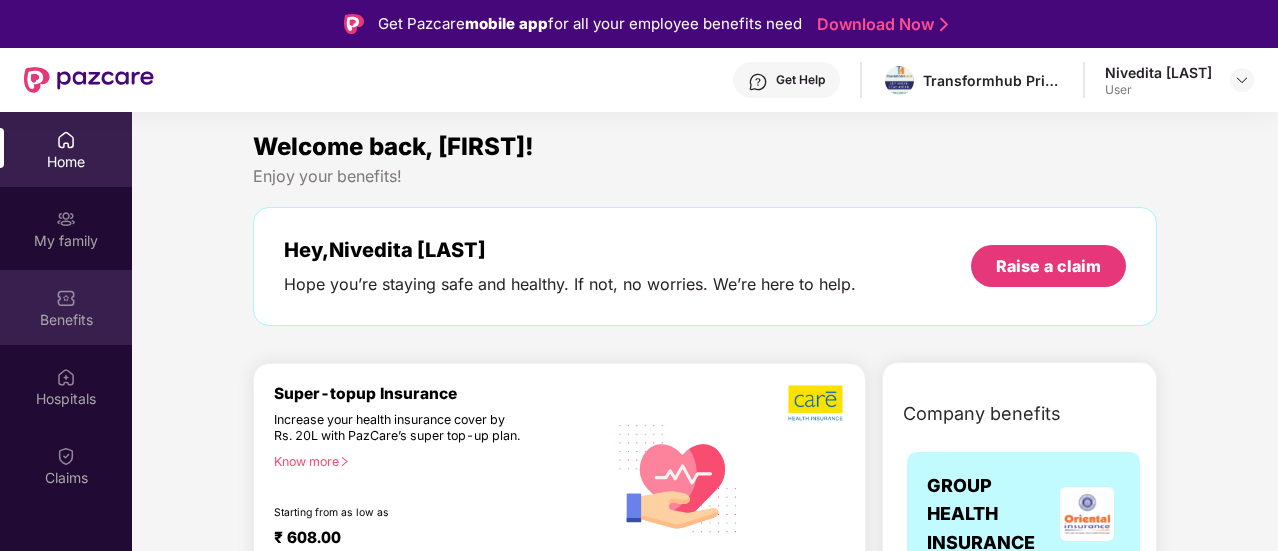 click on "Benefits" at bounding box center (66, 320) 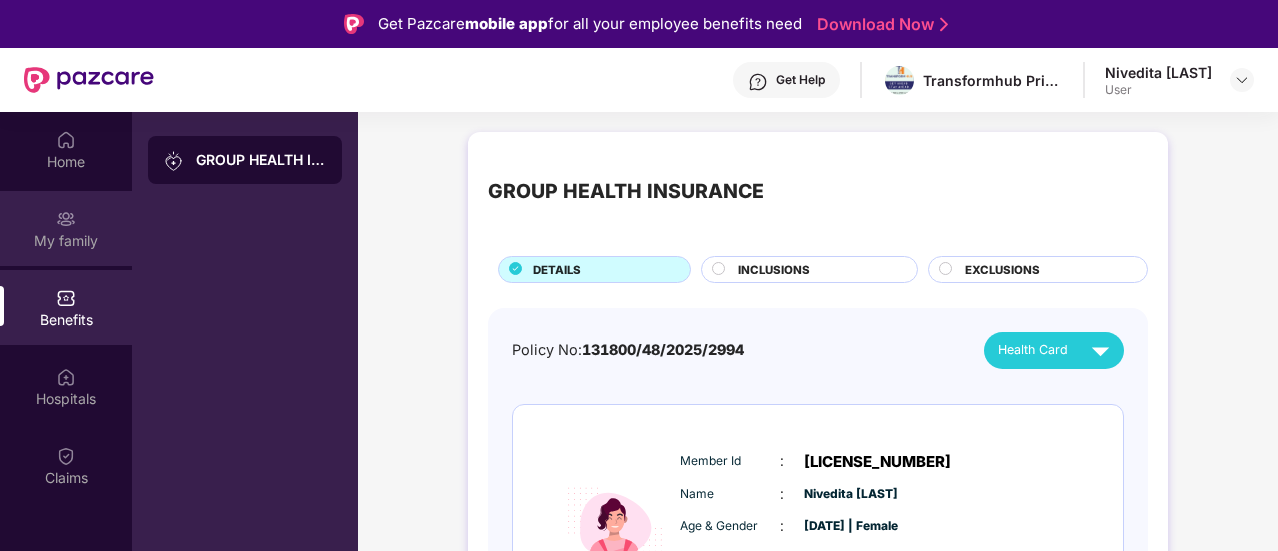 click on "My family" at bounding box center (66, 228) 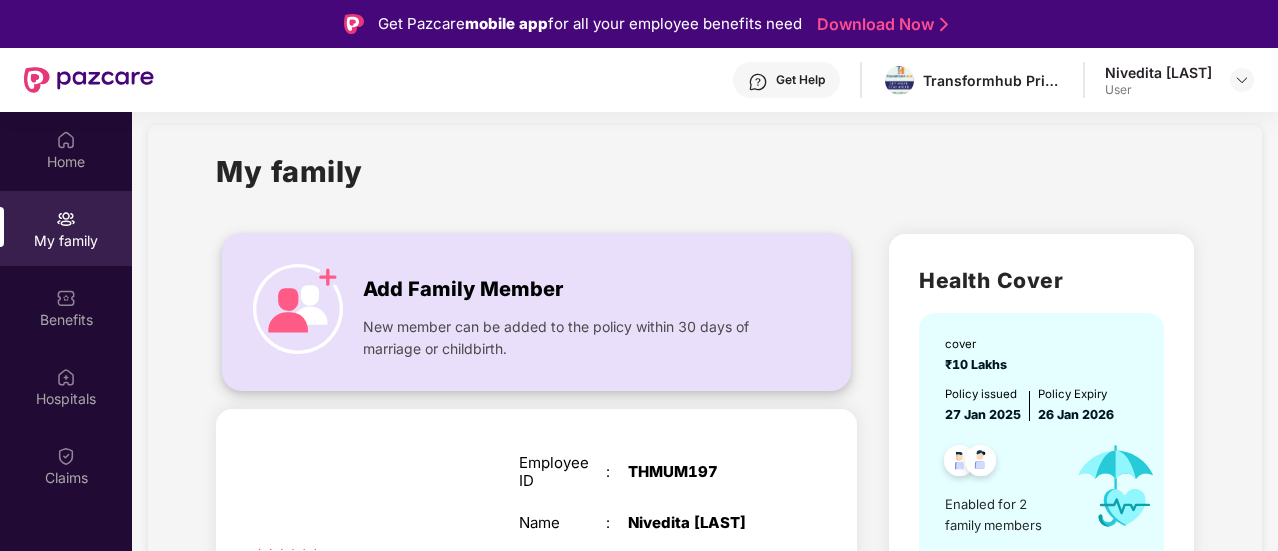 scroll, scrollTop: 0, scrollLeft: 0, axis: both 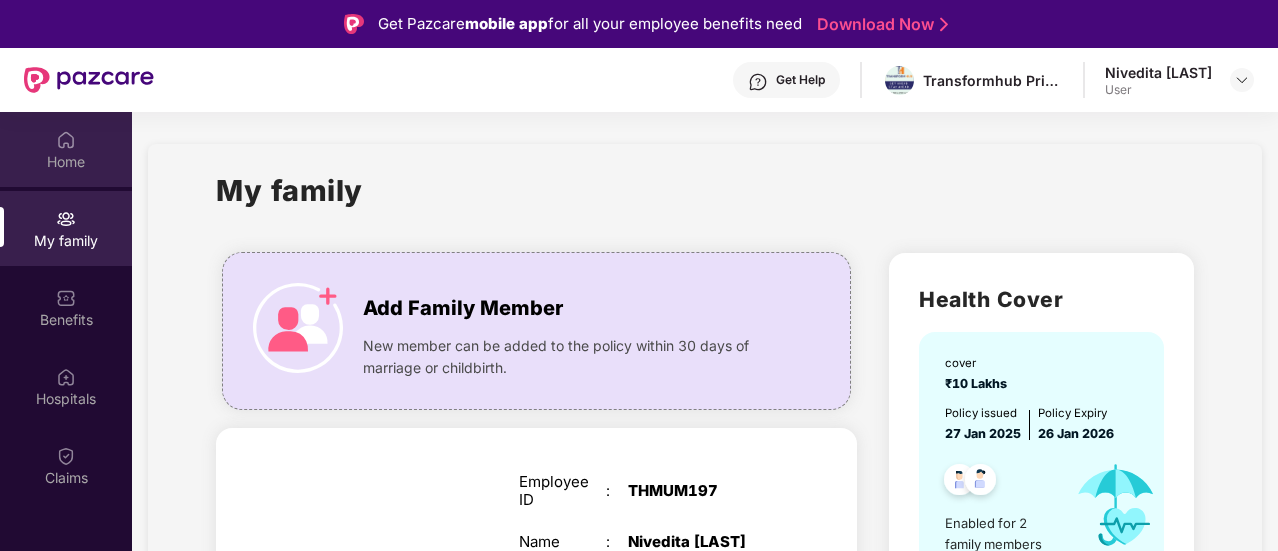 click on "Home" at bounding box center [66, 149] 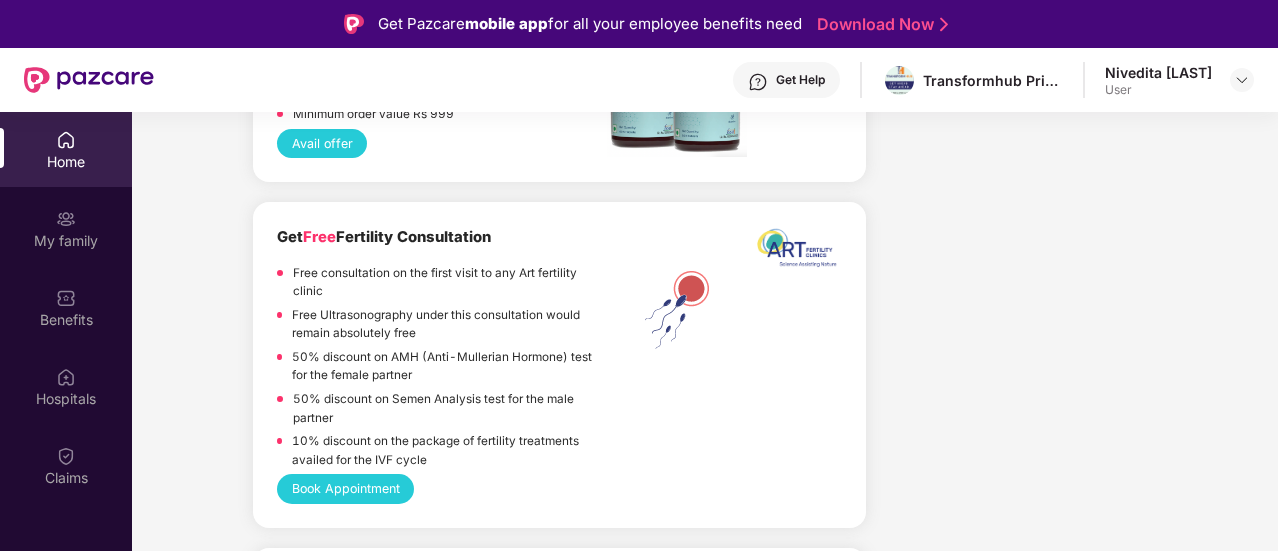 scroll, scrollTop: 4818, scrollLeft: 0, axis: vertical 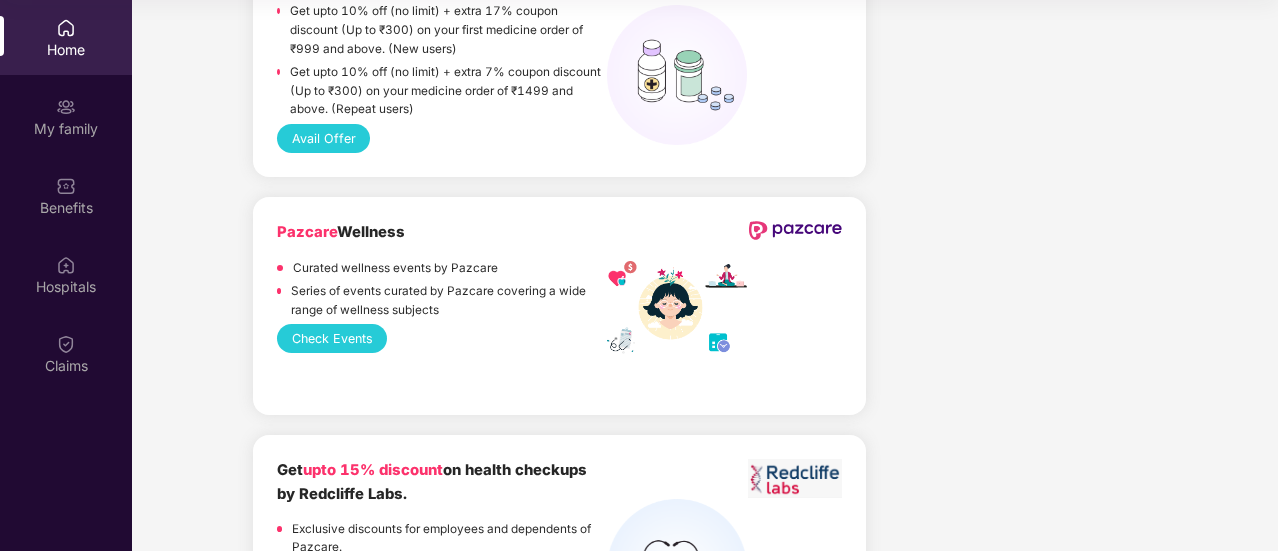 click on "Company benefits GROUP HEALTH INSURANCE Cover ₹10 Lakhs    Policy issued [DATE] Policy Expiry [DATE] View details" at bounding box center [1019, 650] 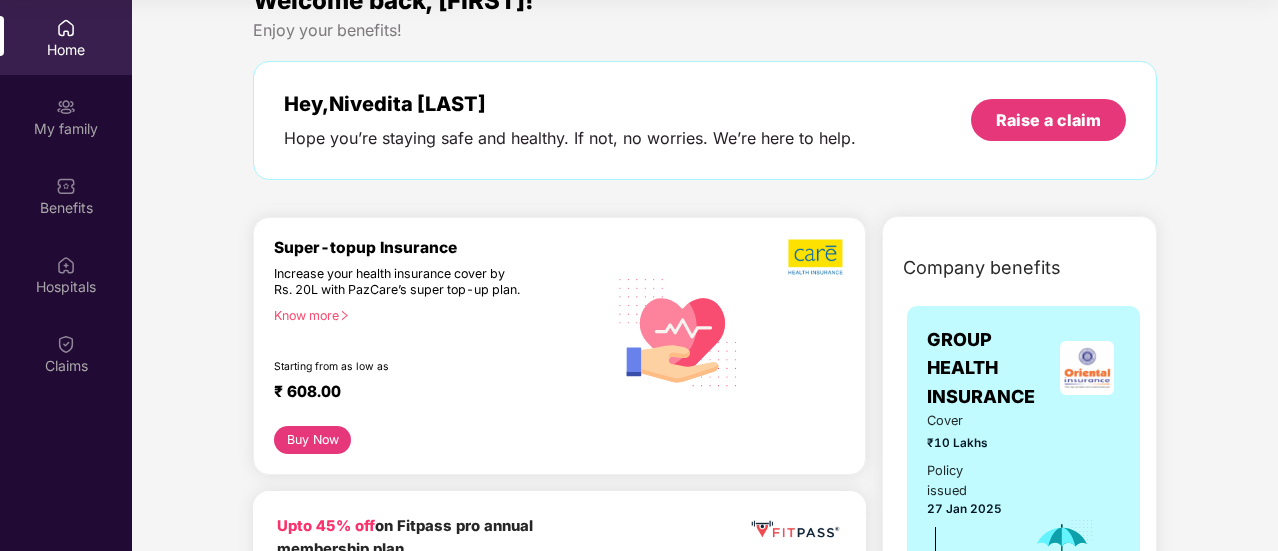 scroll, scrollTop: 0, scrollLeft: 0, axis: both 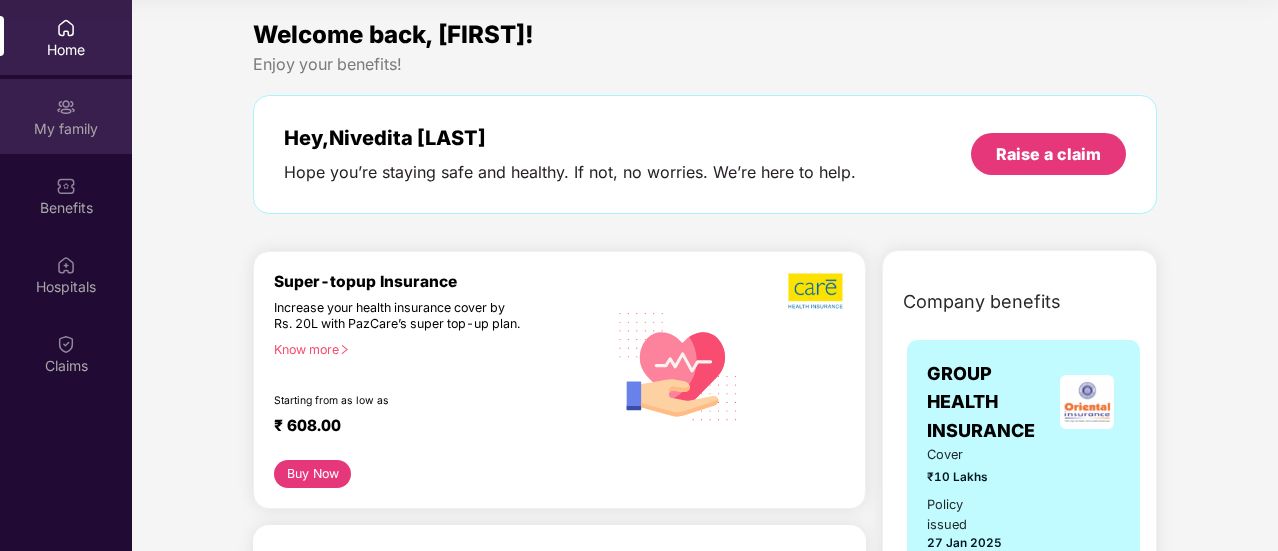 click on "My family" at bounding box center [66, 116] 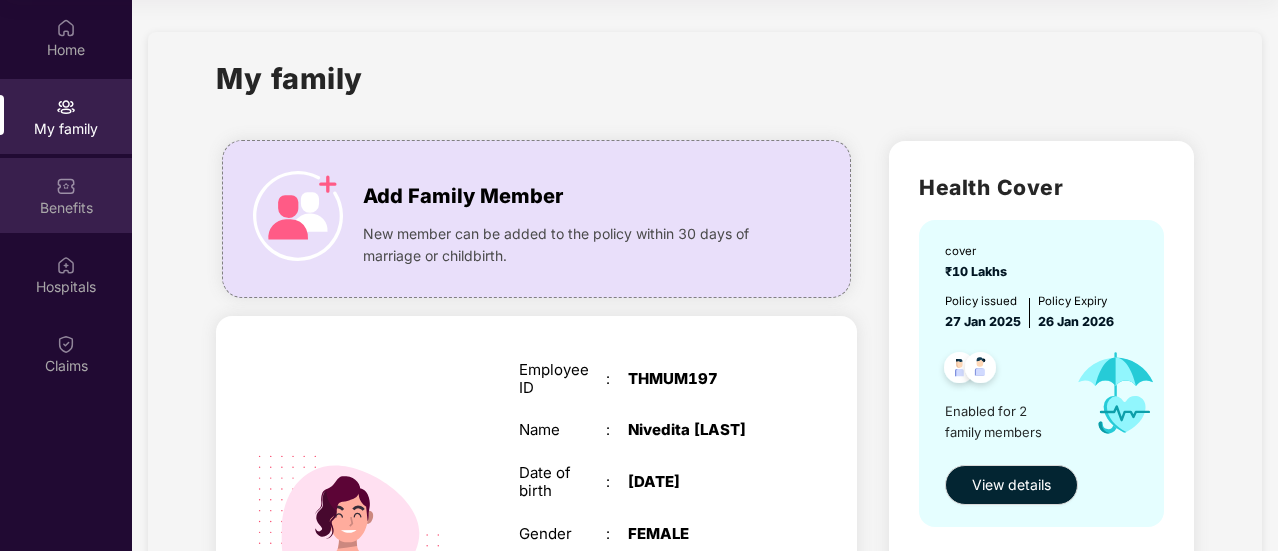 click on "Benefits" at bounding box center [66, 208] 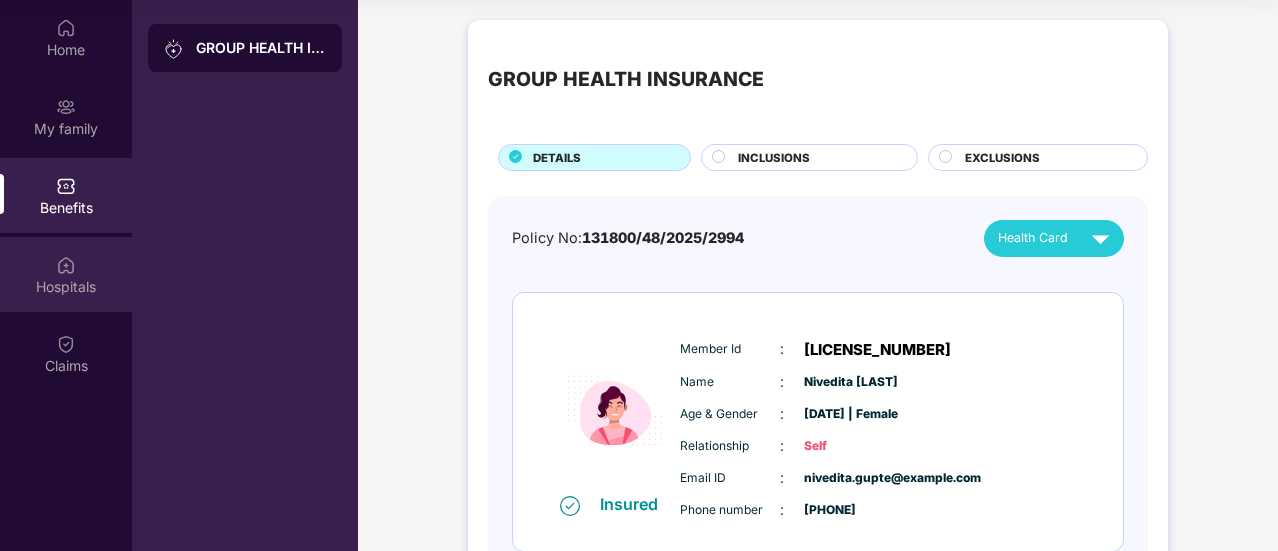 click on "Hospitals" at bounding box center [66, 274] 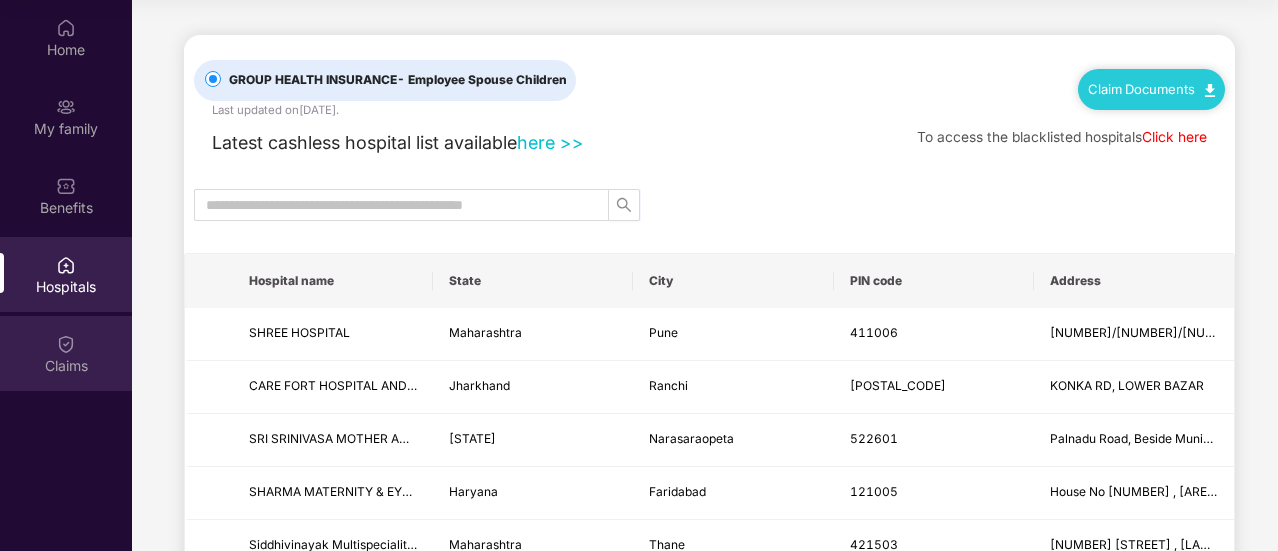 click on "Claims" at bounding box center [66, 353] 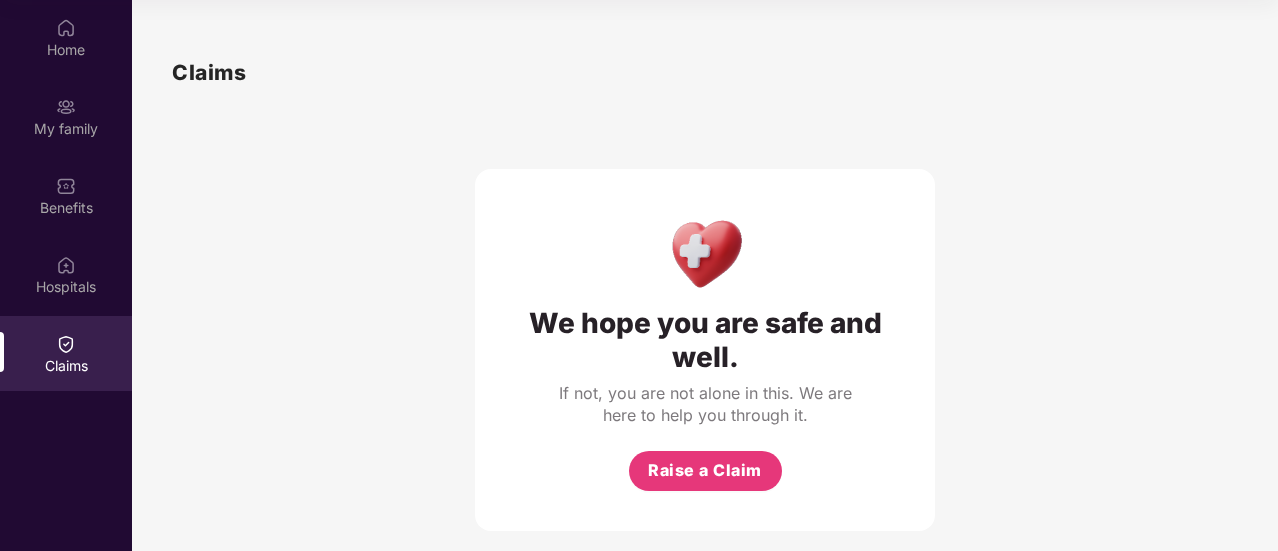 scroll, scrollTop: 0, scrollLeft: 0, axis: both 